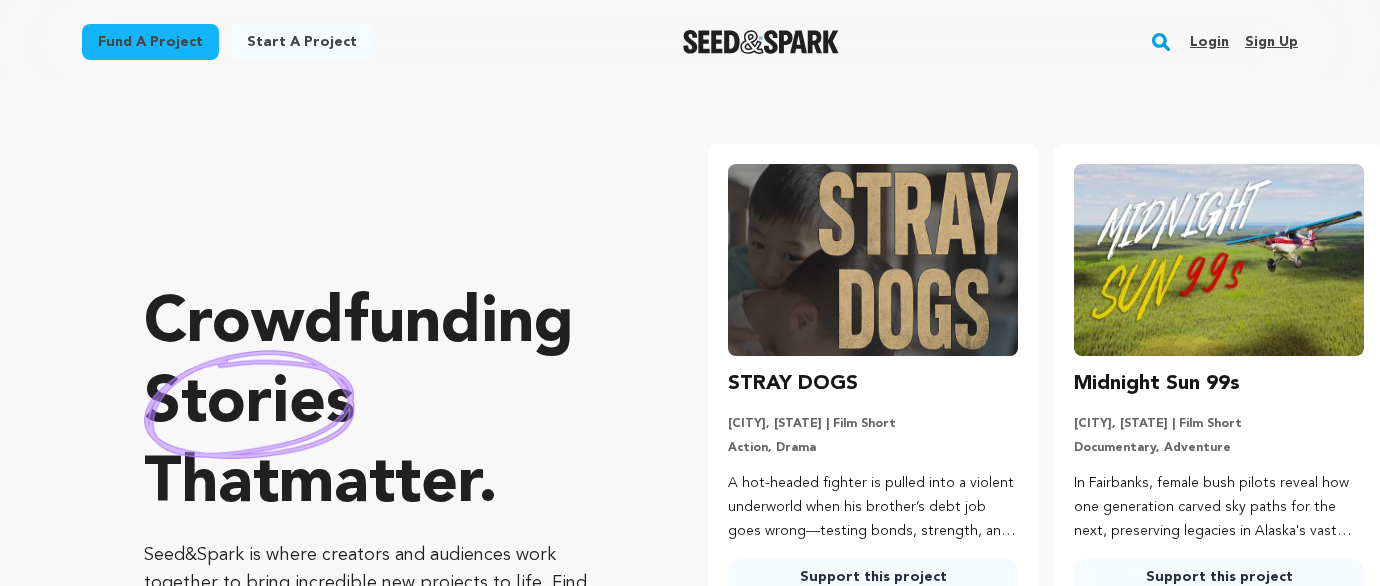 scroll, scrollTop: 0, scrollLeft: 0, axis: both 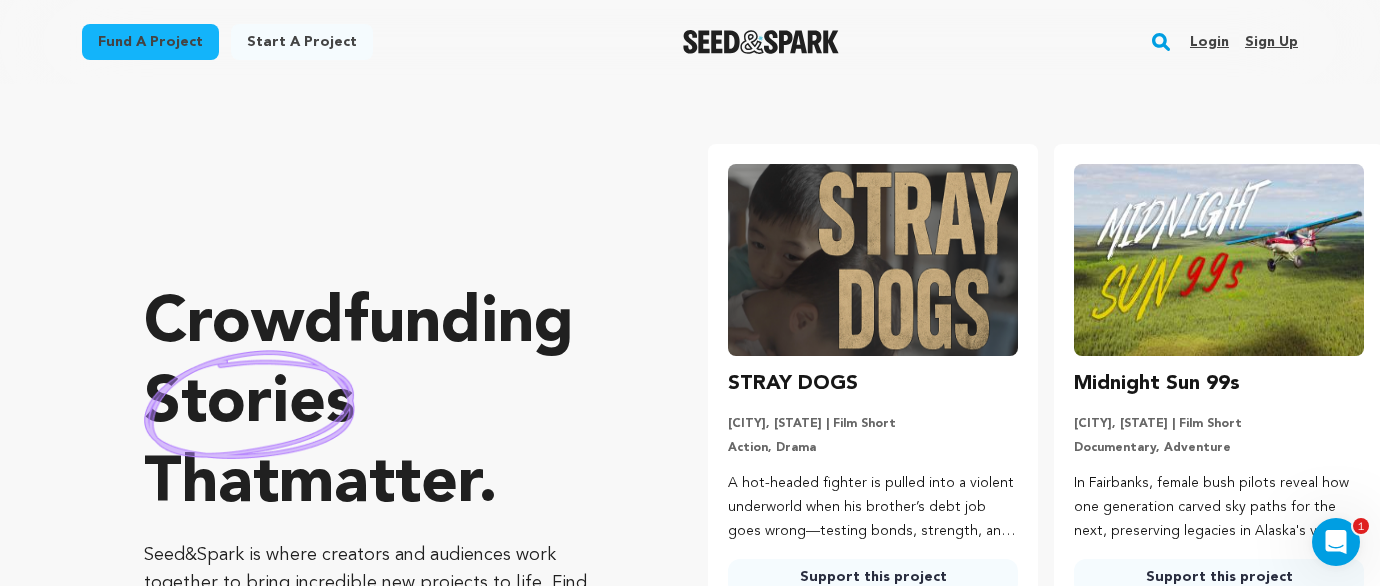 click on "Login" at bounding box center [1209, 42] 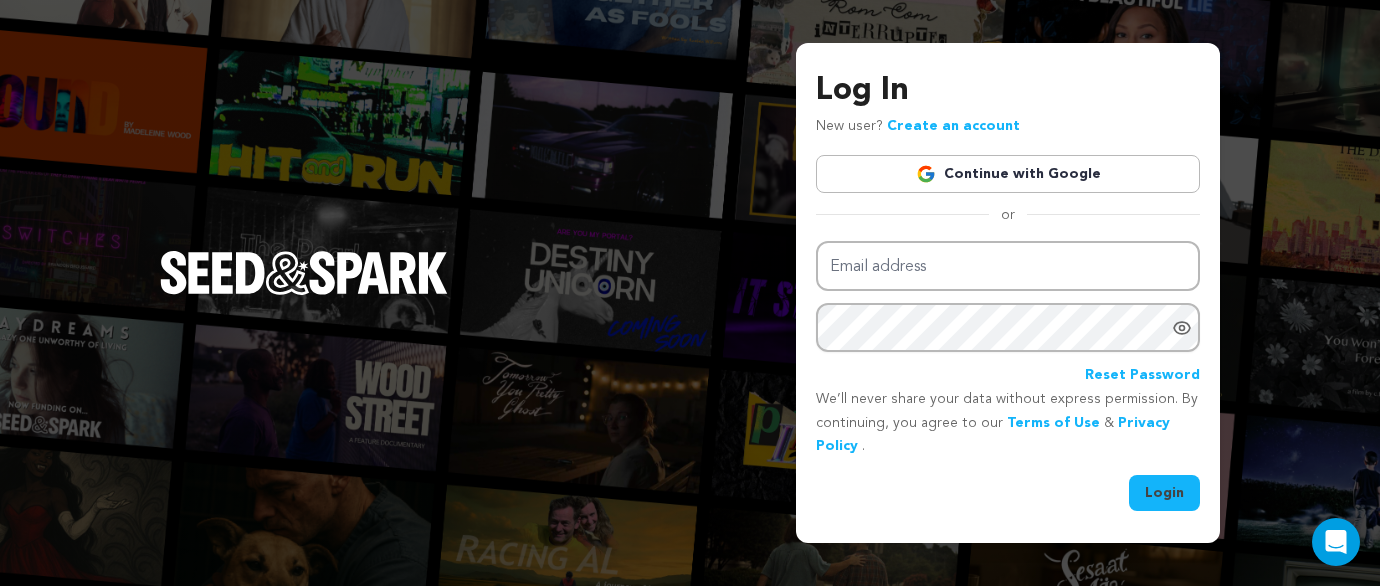 scroll, scrollTop: 0, scrollLeft: 0, axis: both 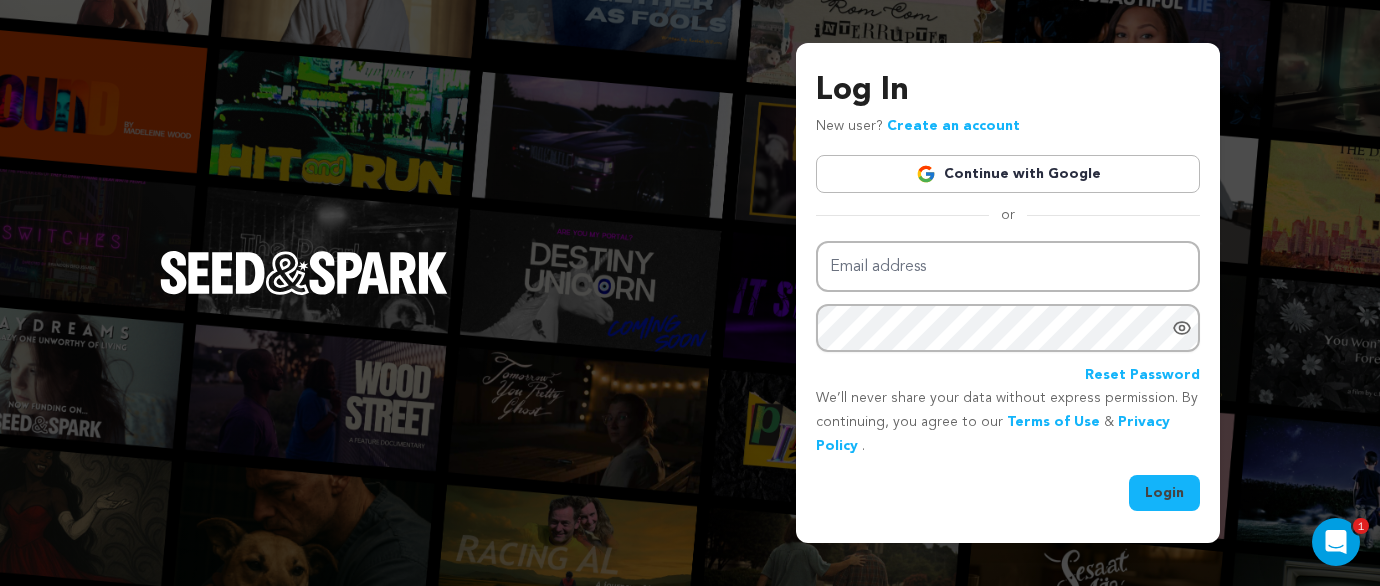 click on "Continue with Google" at bounding box center [1008, 174] 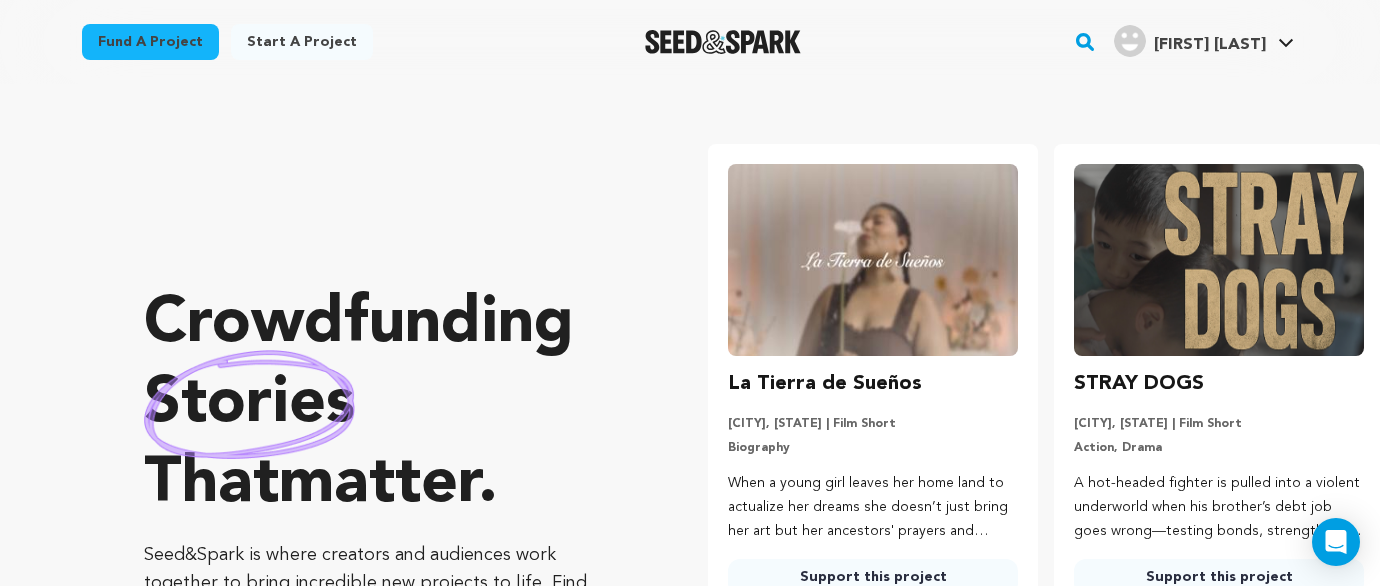scroll, scrollTop: 0, scrollLeft: 0, axis: both 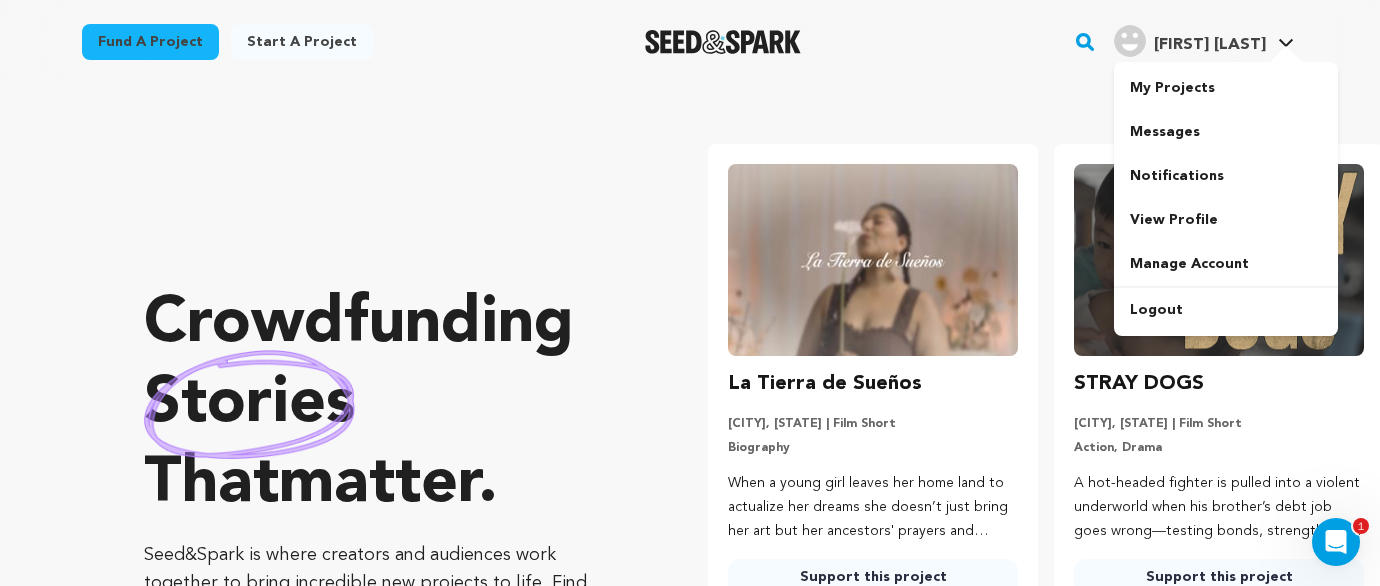 click on "Aurelio J.
Aurelio J." at bounding box center [1204, 42] 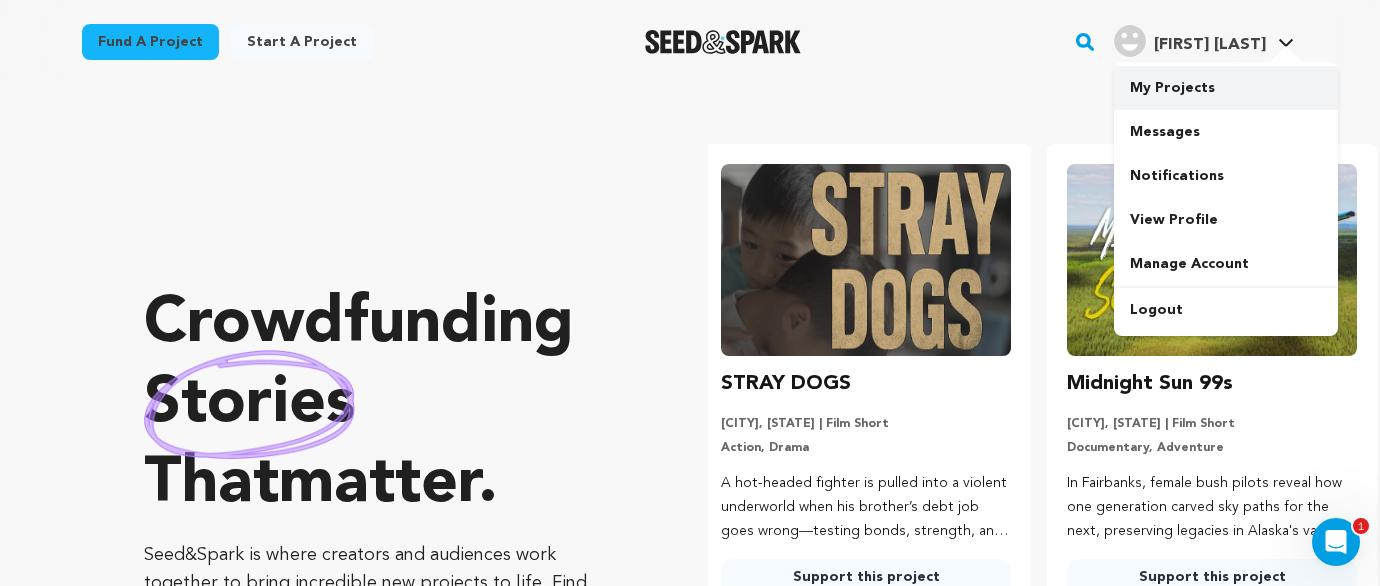 scroll, scrollTop: 0, scrollLeft: 362, axis: horizontal 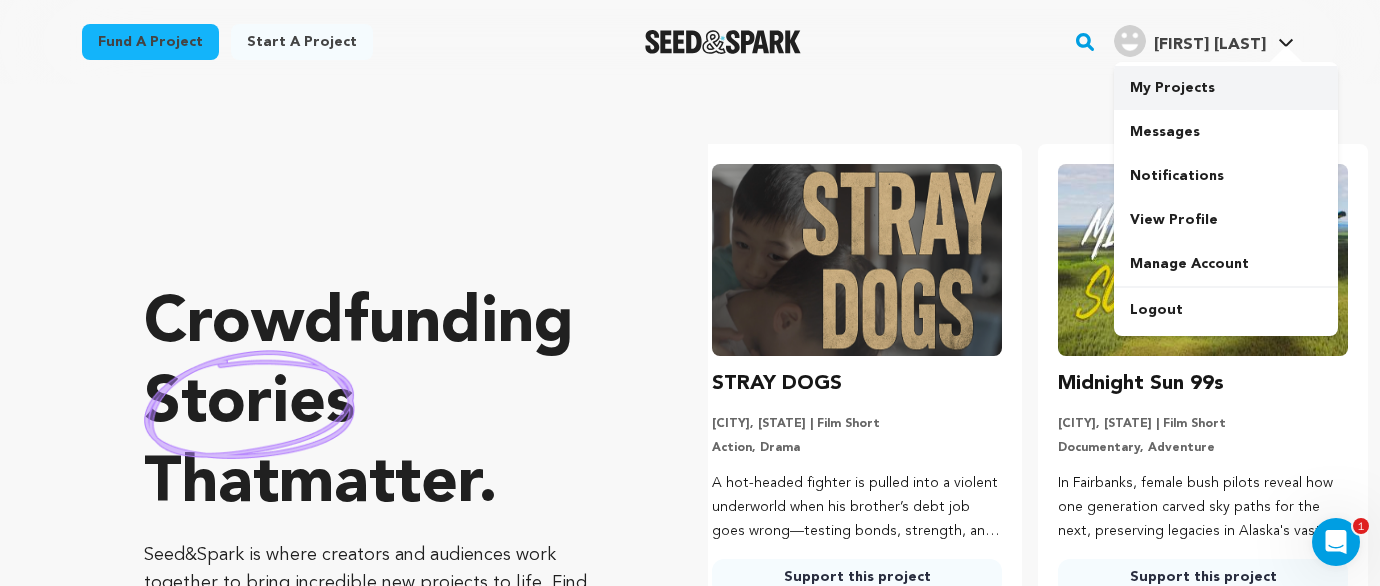 click on "My Projects" at bounding box center [1226, 88] 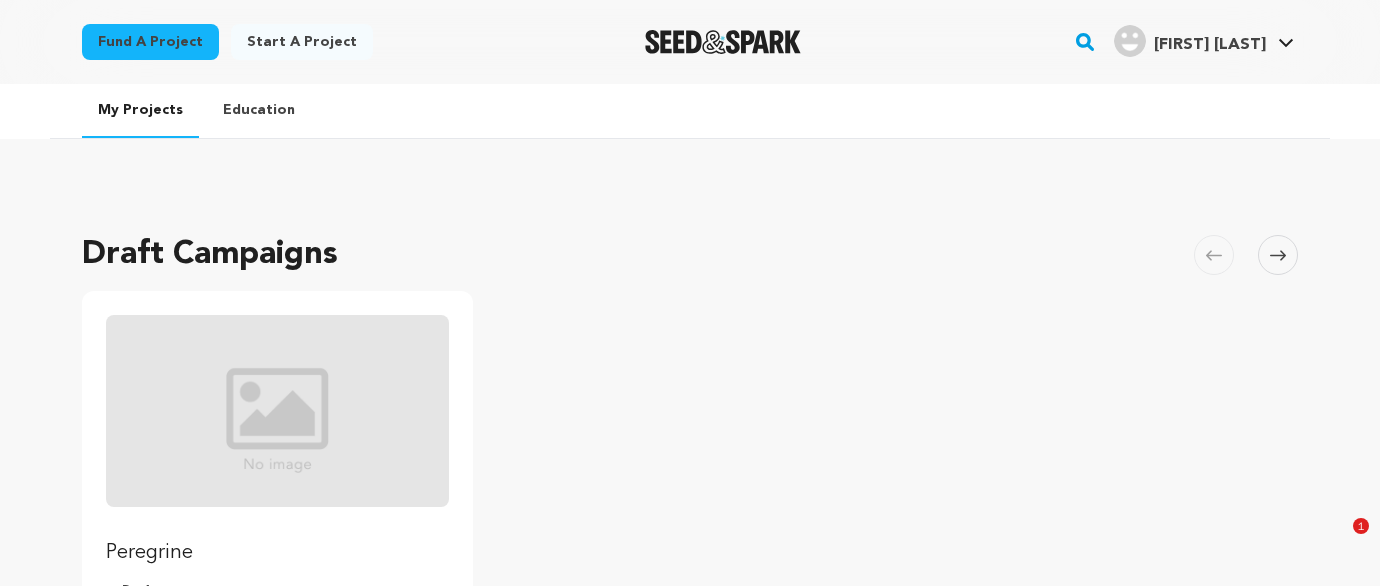 scroll, scrollTop: 145, scrollLeft: 0, axis: vertical 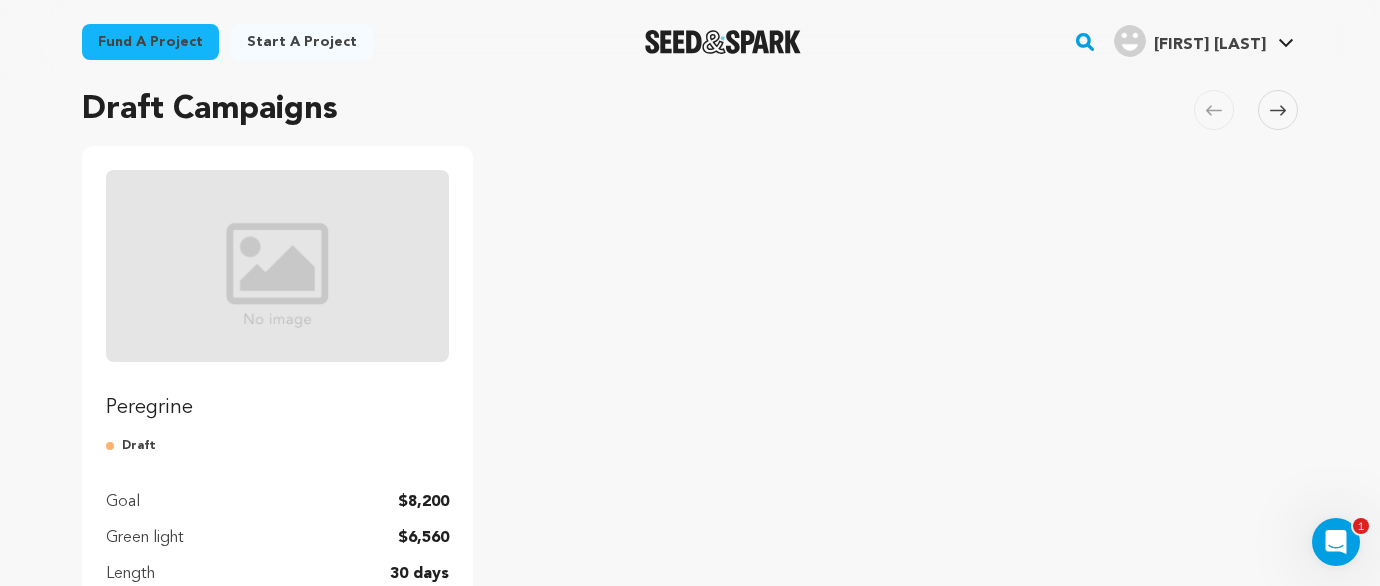 click at bounding box center [277, 266] 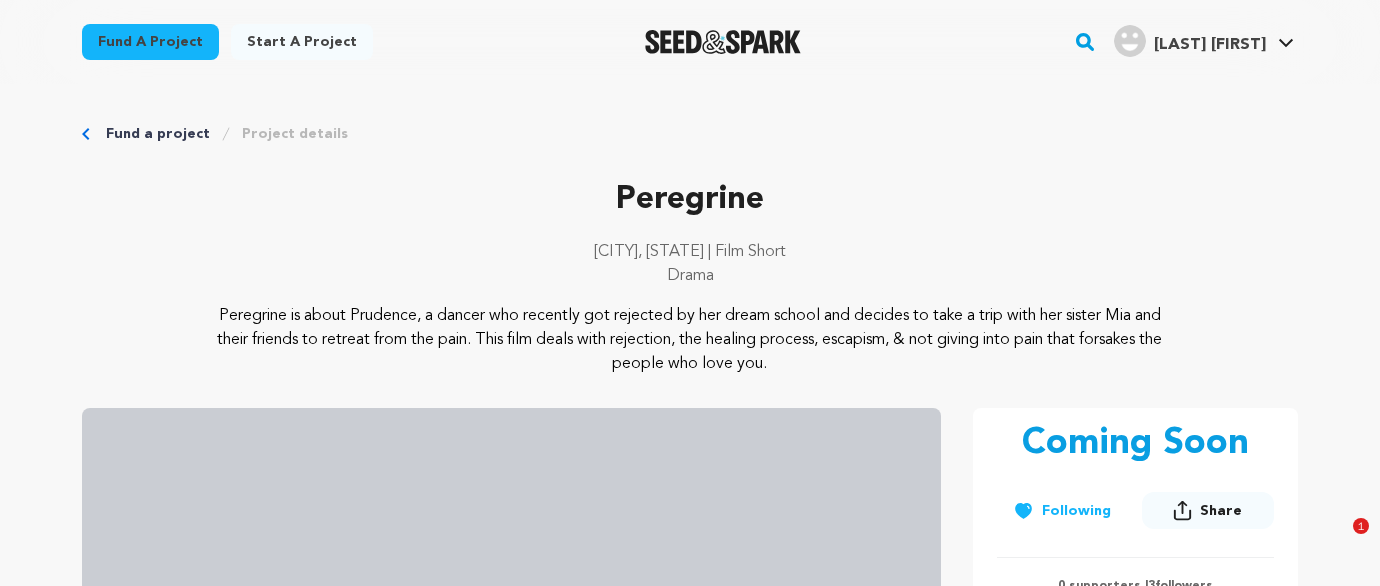 scroll, scrollTop: 31, scrollLeft: 0, axis: vertical 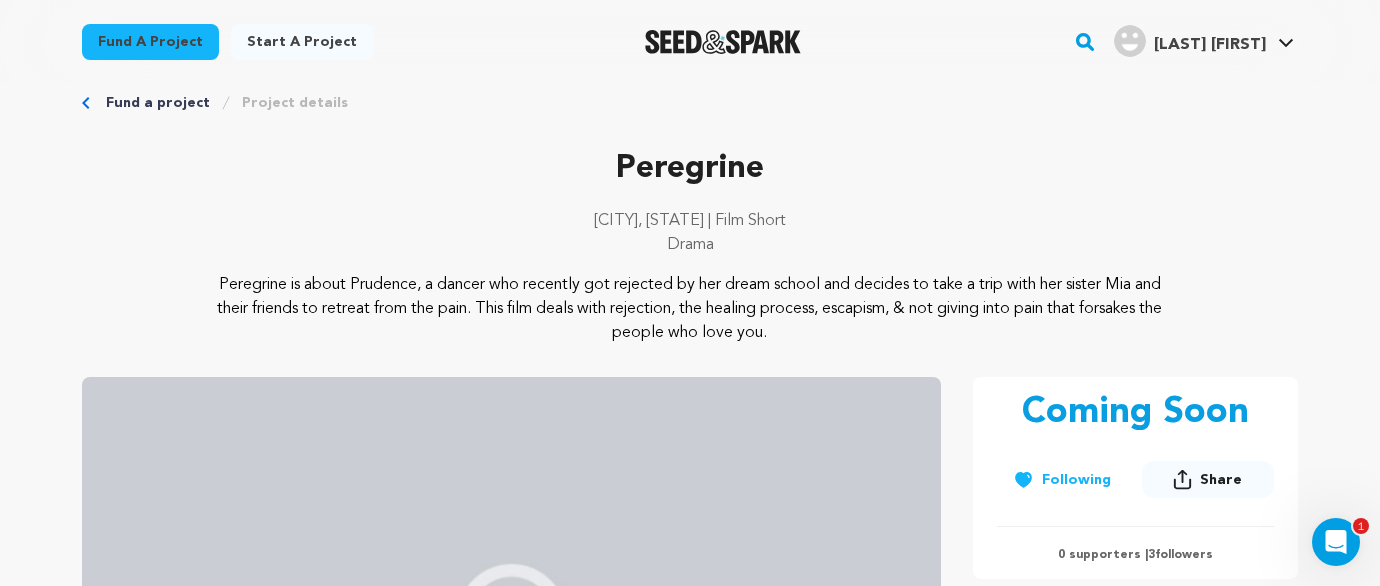 click on "Share" at bounding box center (1208, 479) 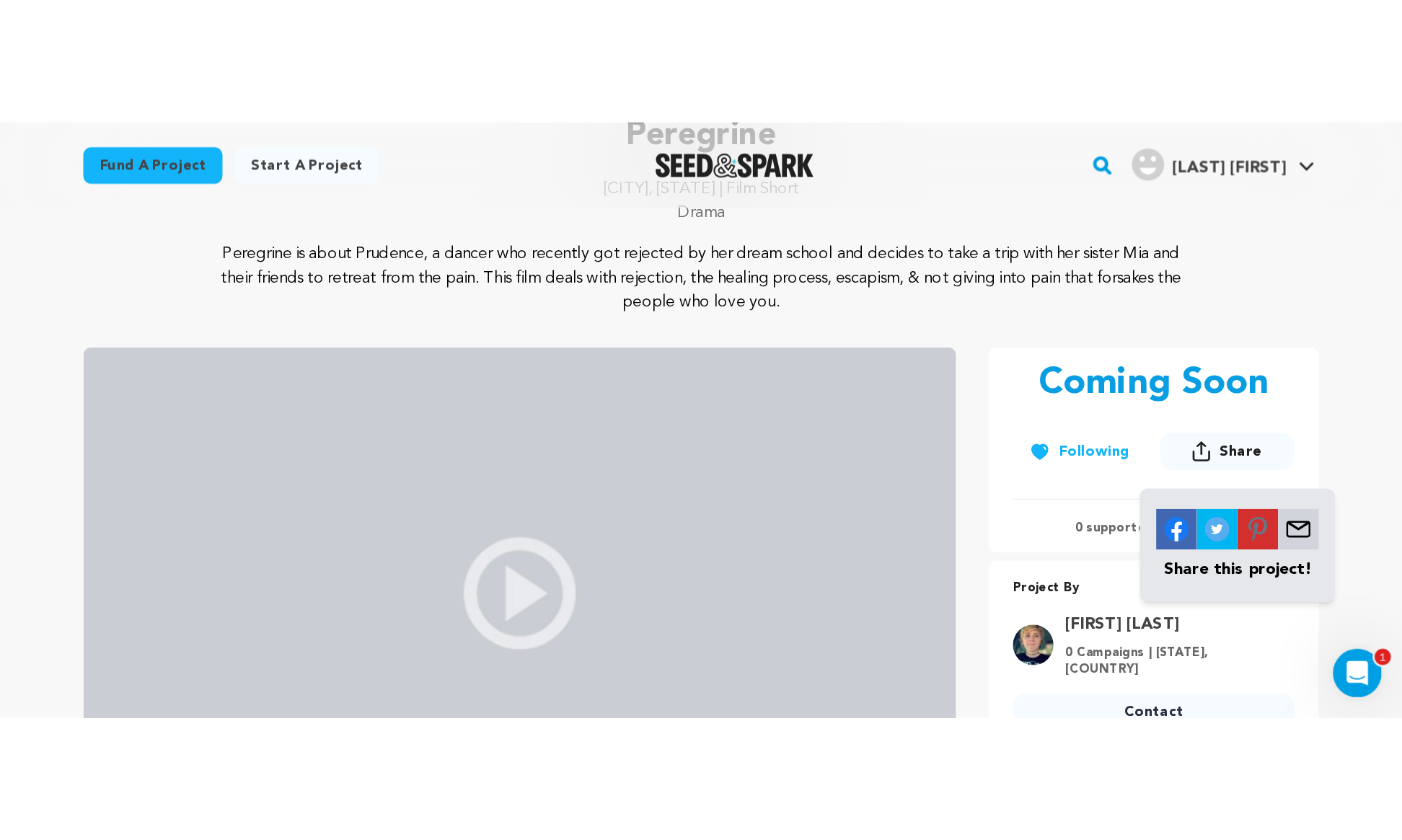 scroll, scrollTop: 176, scrollLeft: 0, axis: vertical 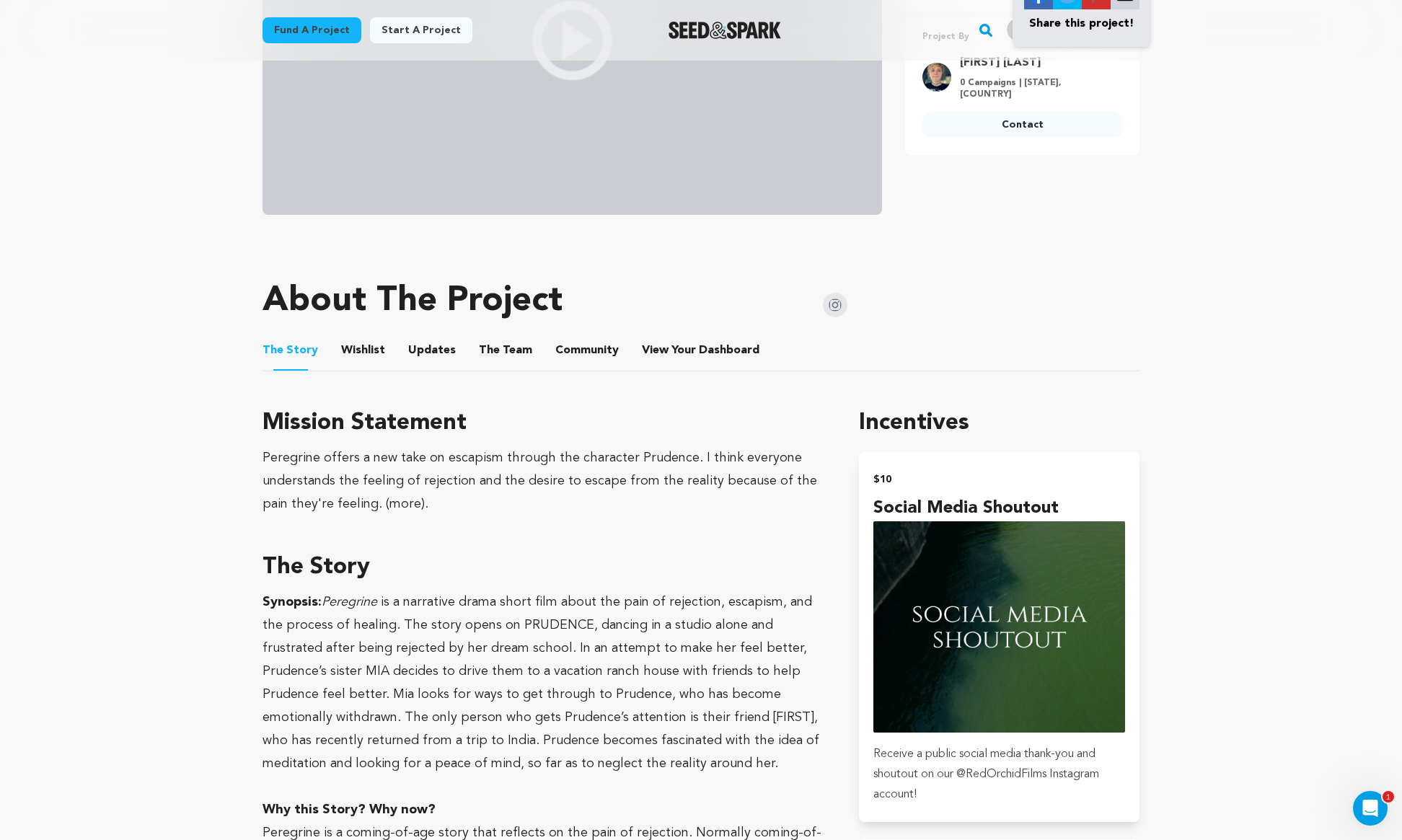 click on "Wishlist" at bounding box center [363, 353] 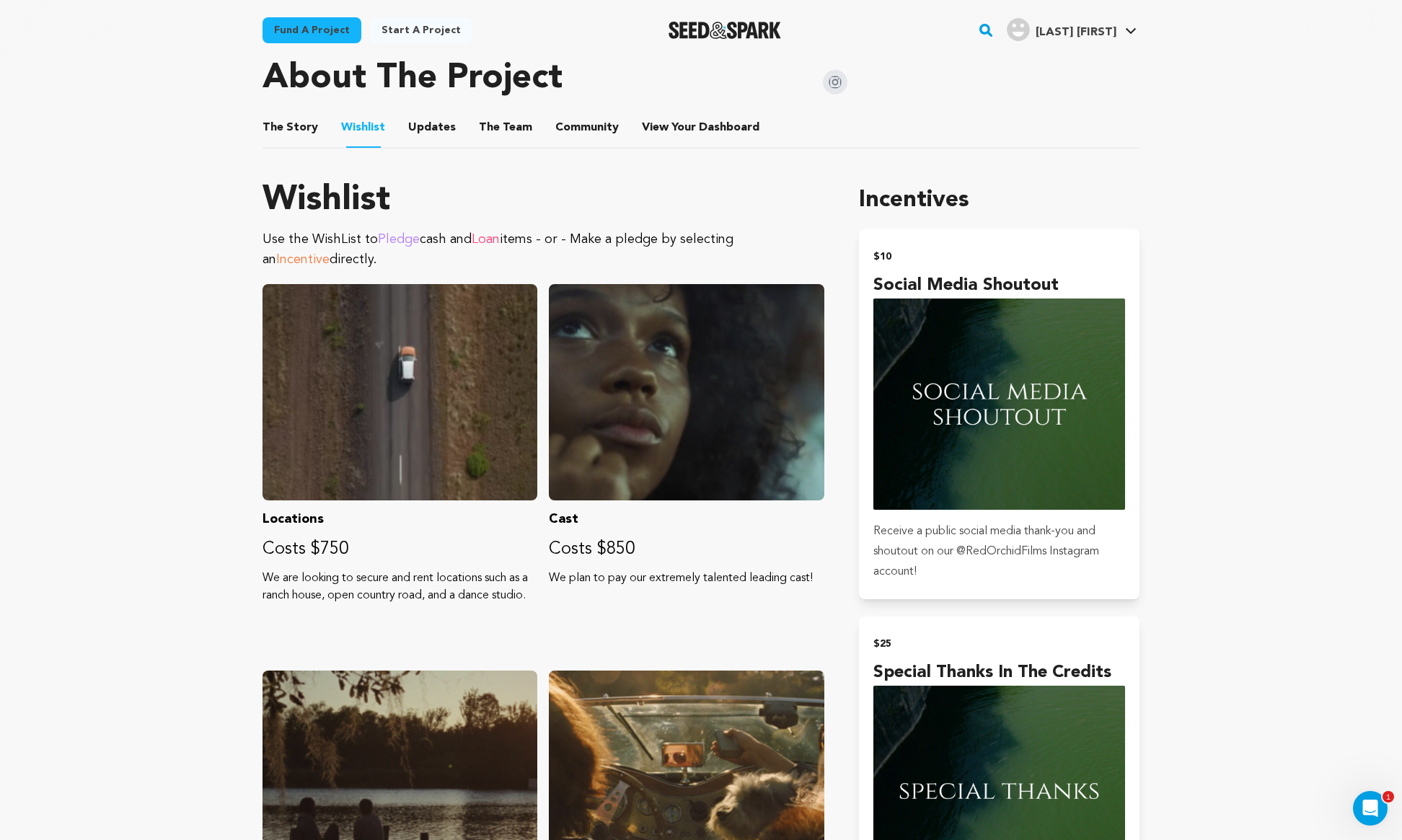 scroll, scrollTop: 602, scrollLeft: 0, axis: vertical 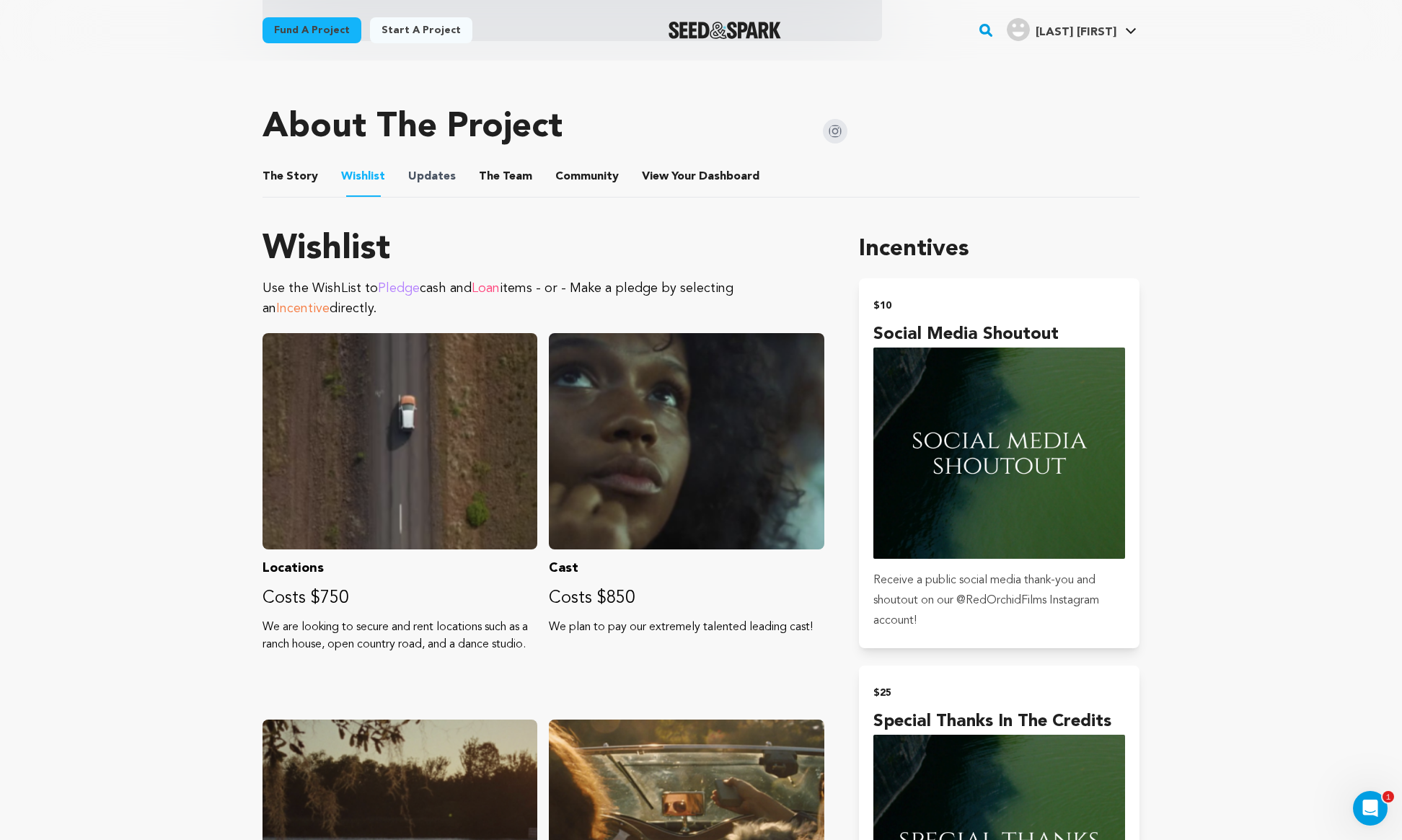 click on "Updates" at bounding box center [432, 177] 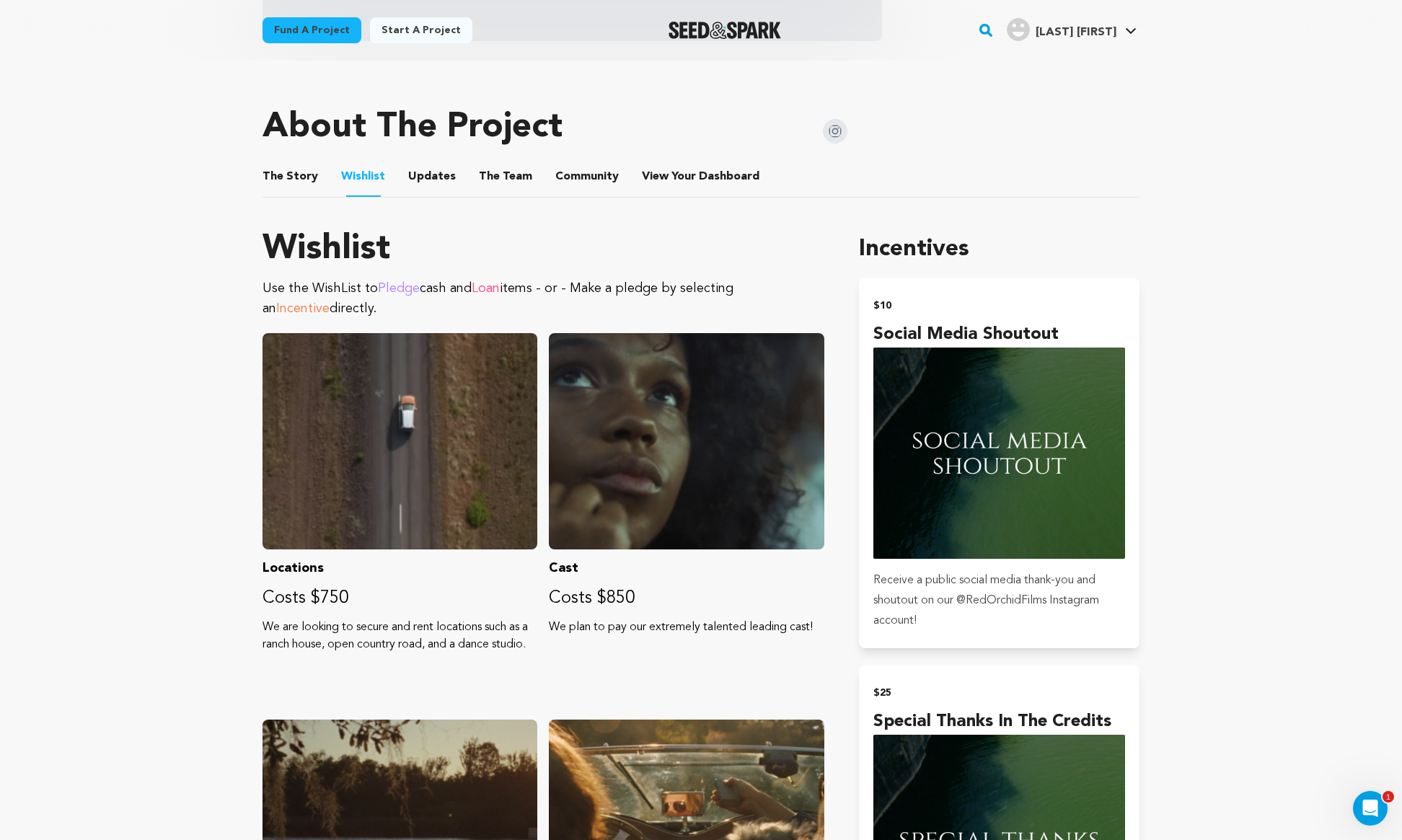 click on "Updates" at bounding box center [432, 180] 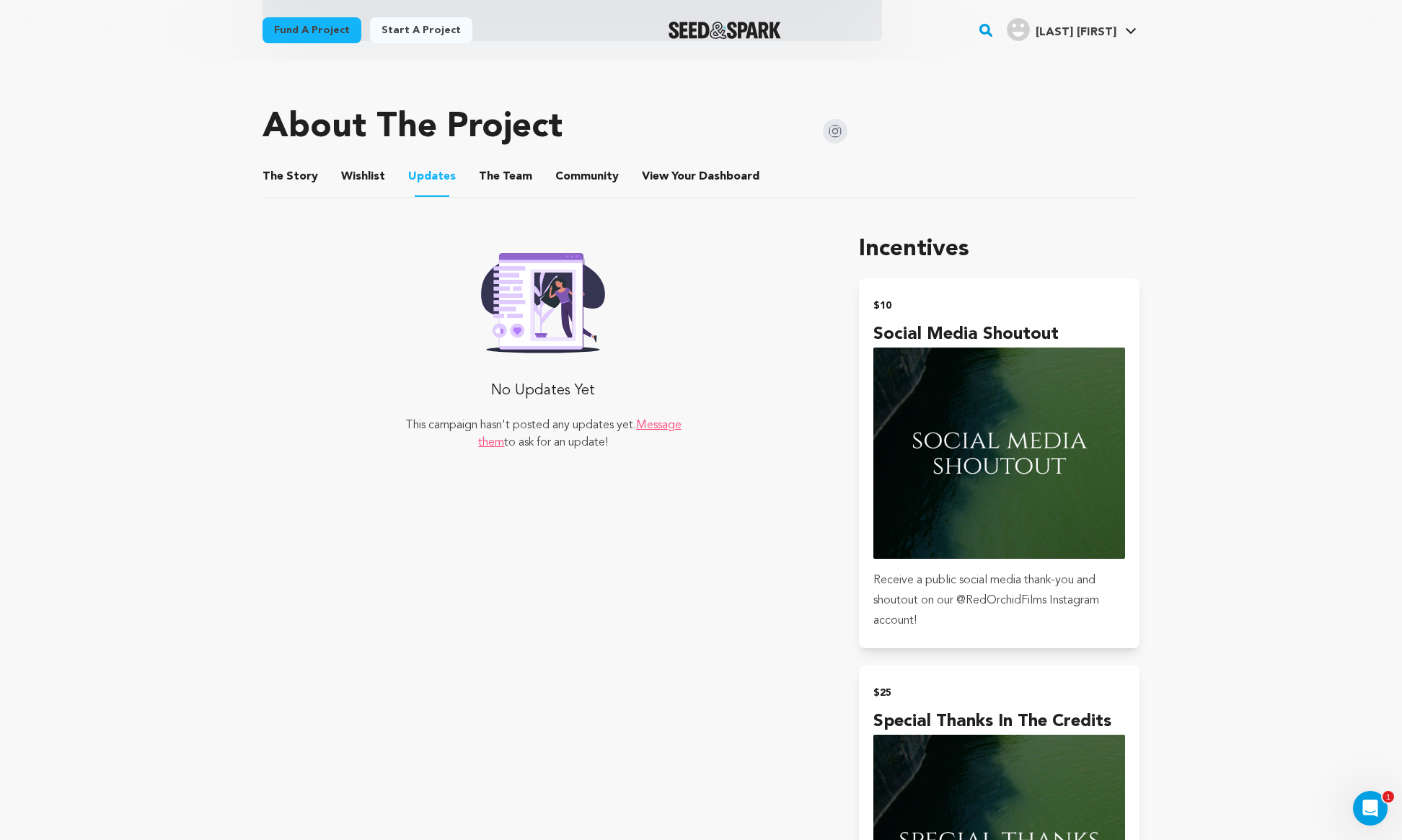 click on "The Team" at bounding box center [506, 180] 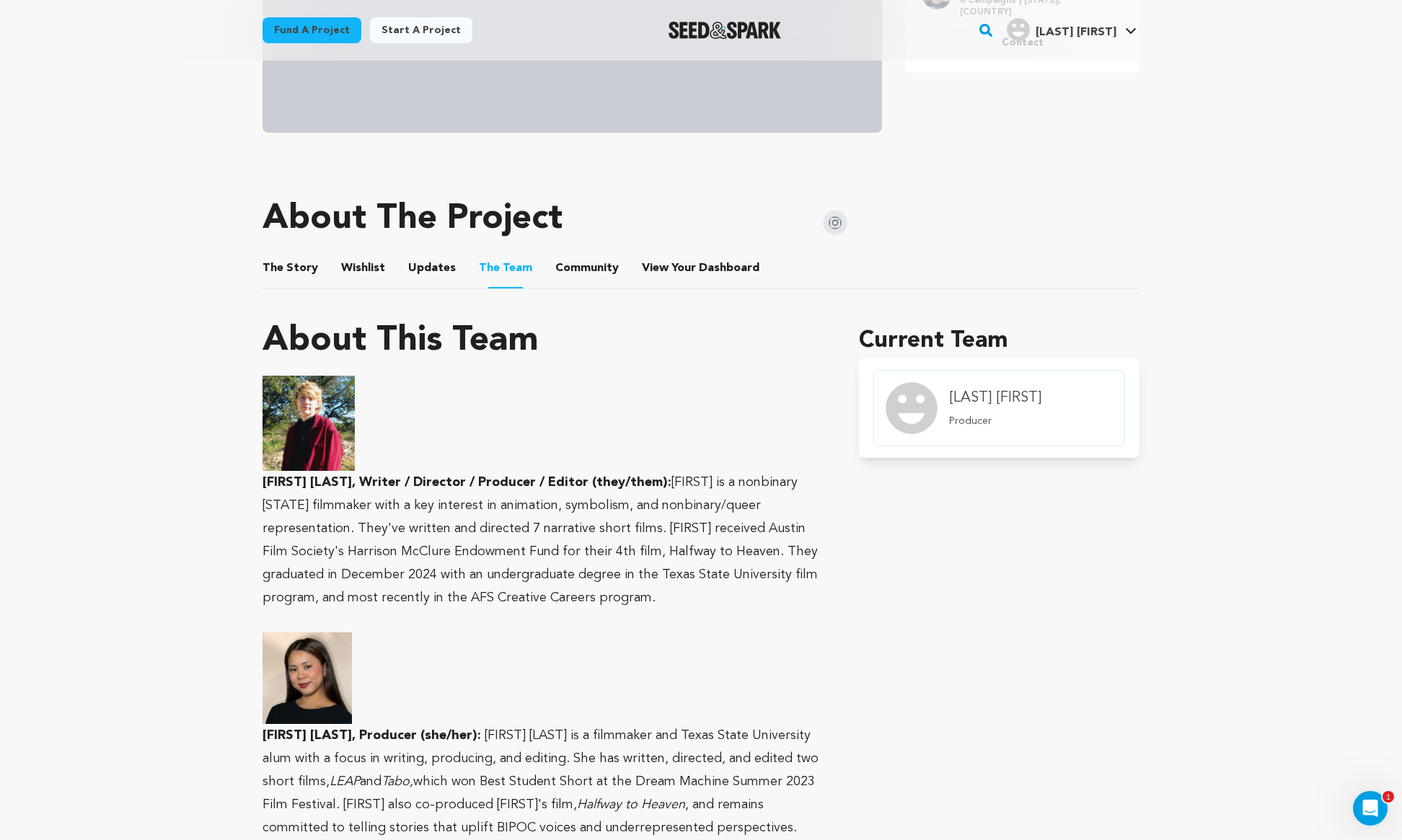 scroll, scrollTop: 461, scrollLeft: 0, axis: vertical 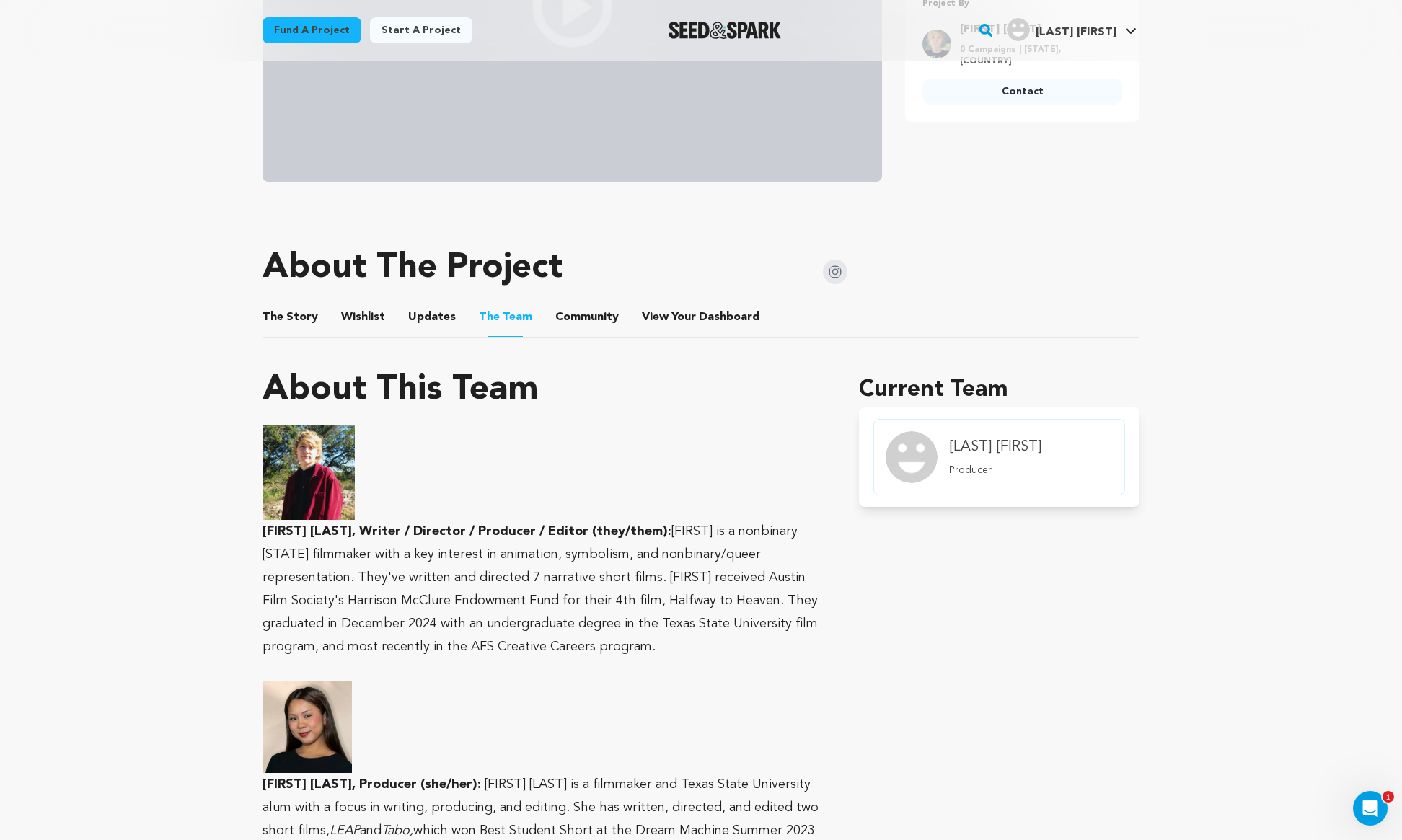 click on "Community" at bounding box center (587, 320) 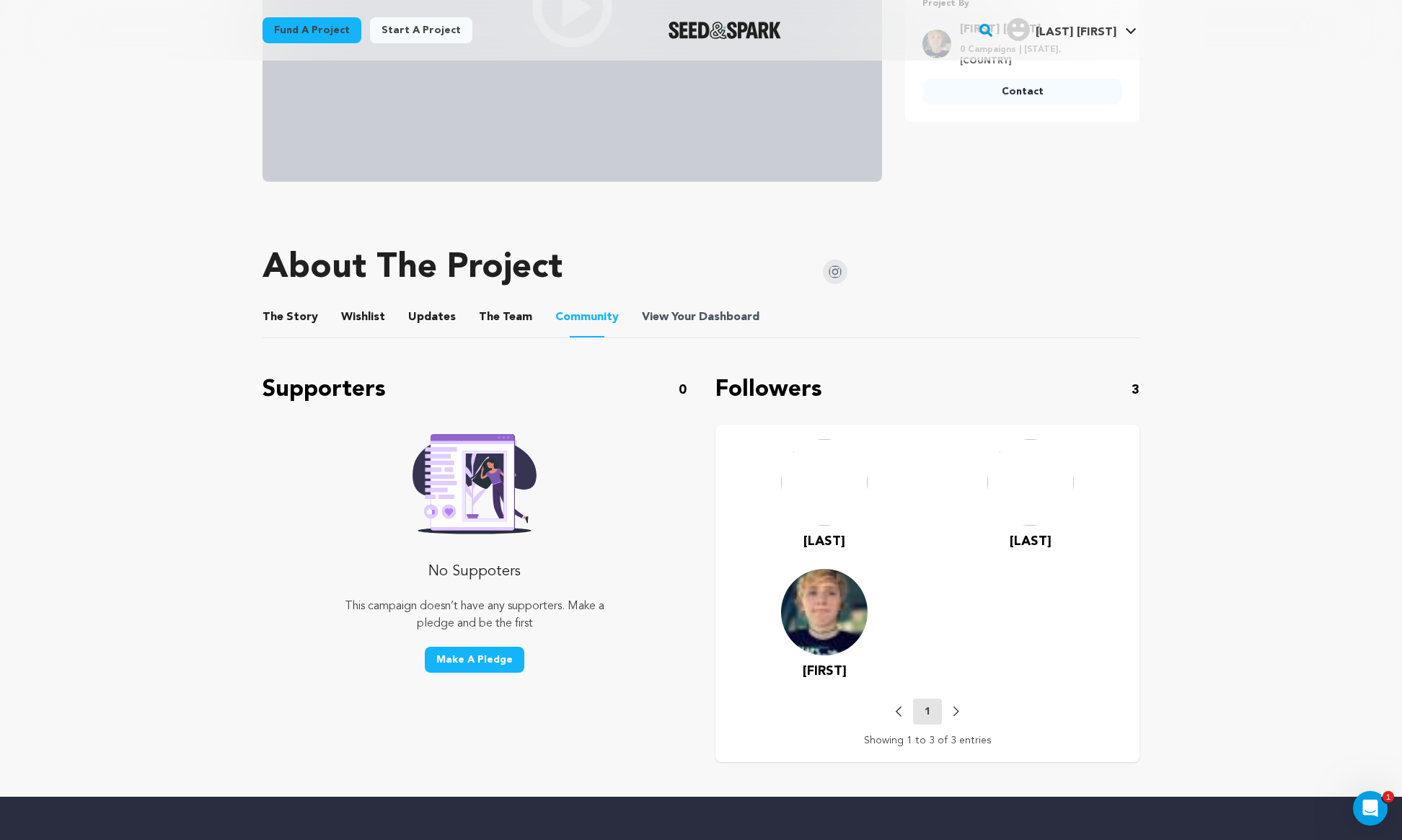 click on "View   Your   Dashboard" at bounding box center [702, 317] 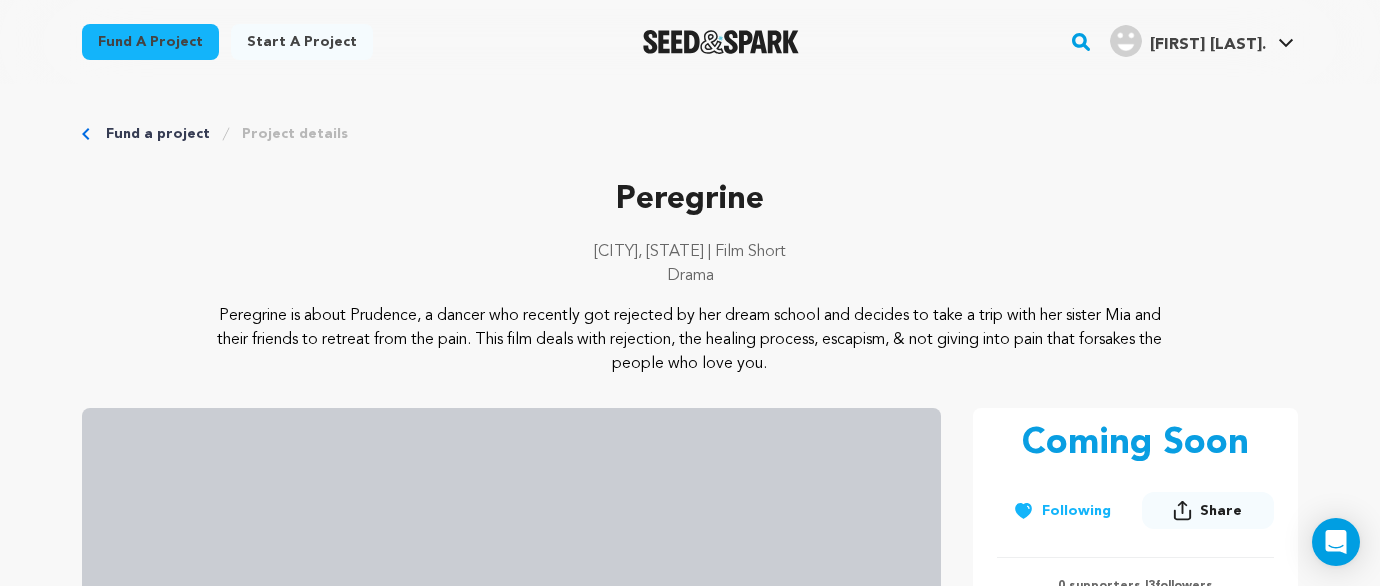 scroll, scrollTop: 0, scrollLeft: 0, axis: both 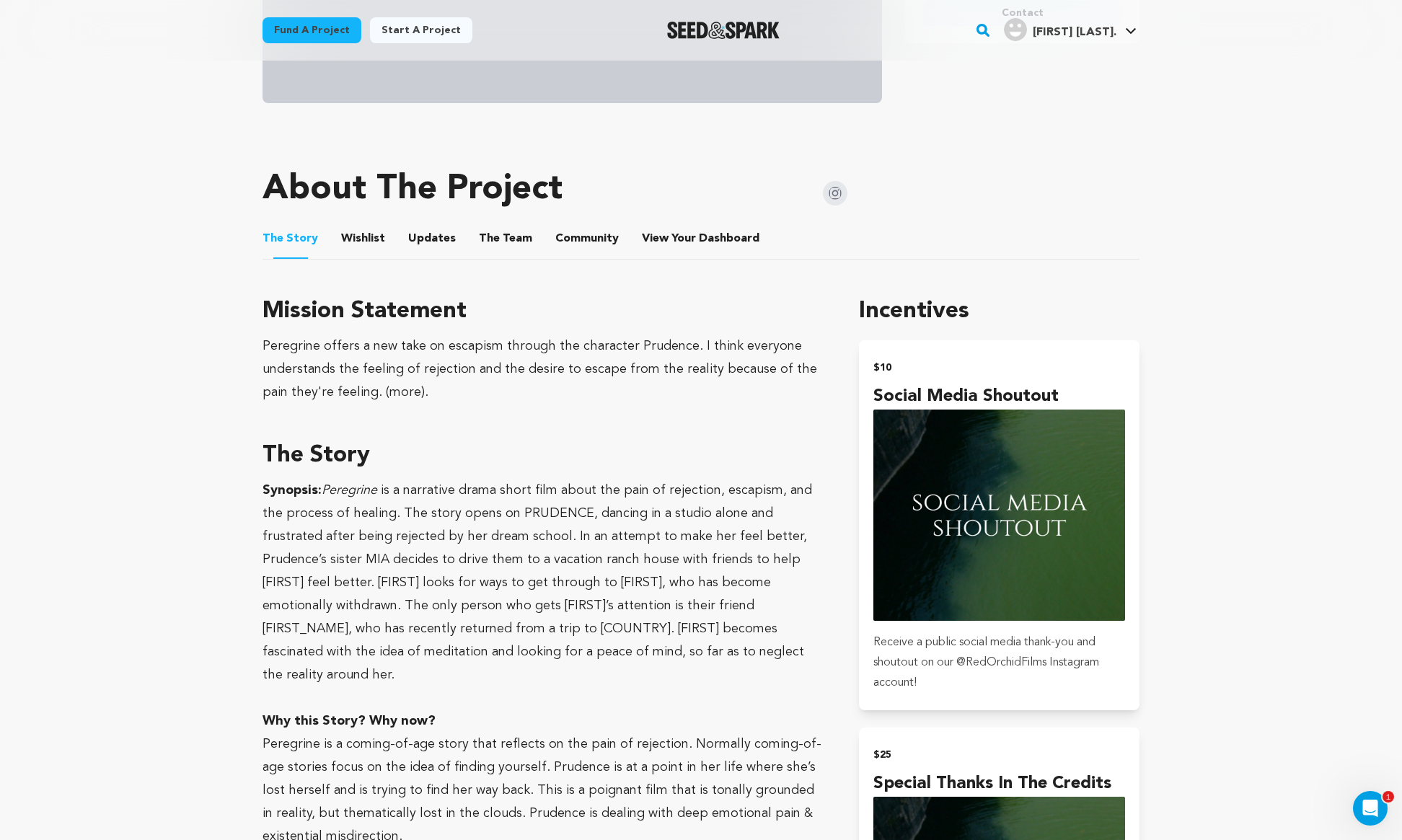 click on "Wishlist" at bounding box center [363, 242] 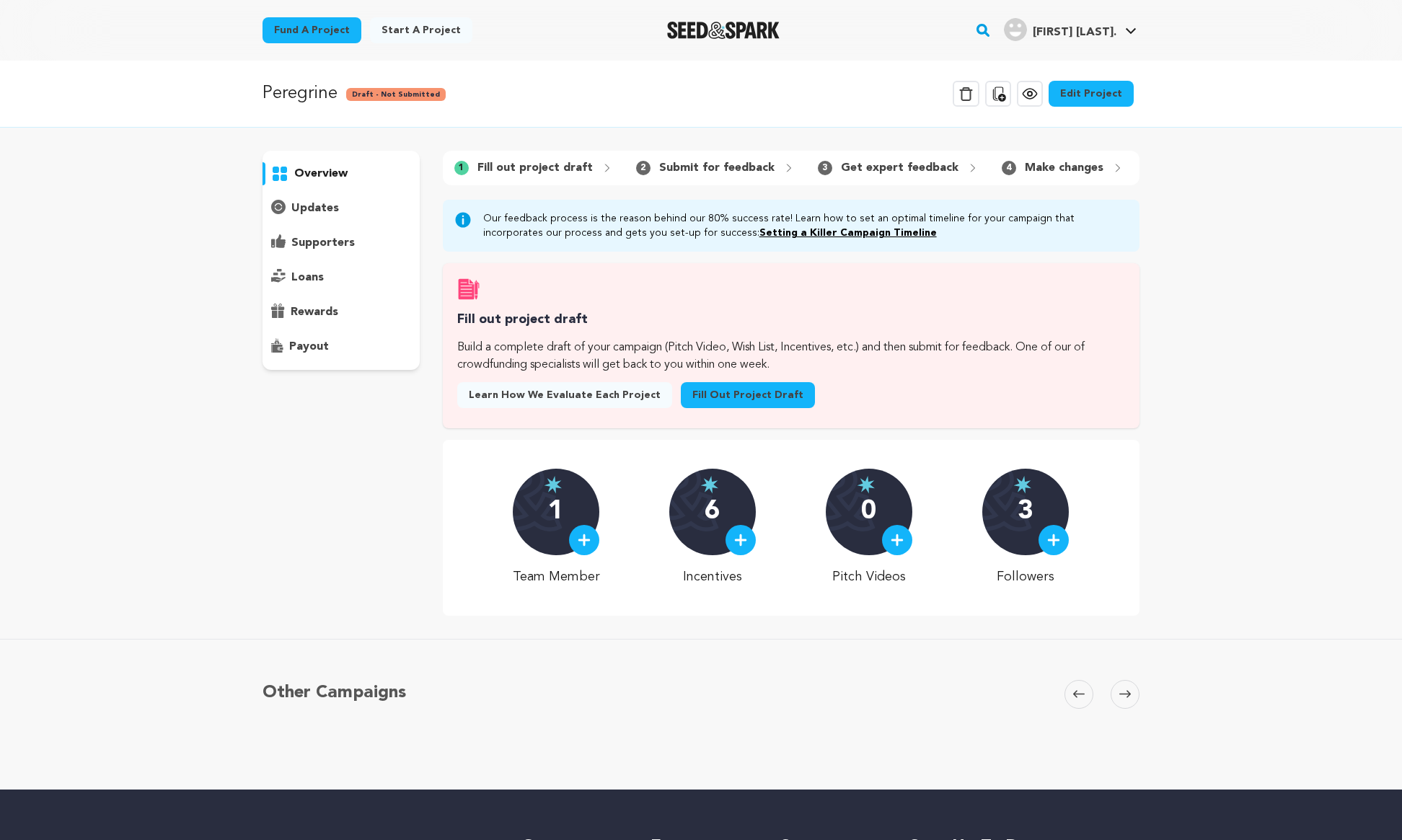 scroll, scrollTop: 0, scrollLeft: 0, axis: both 